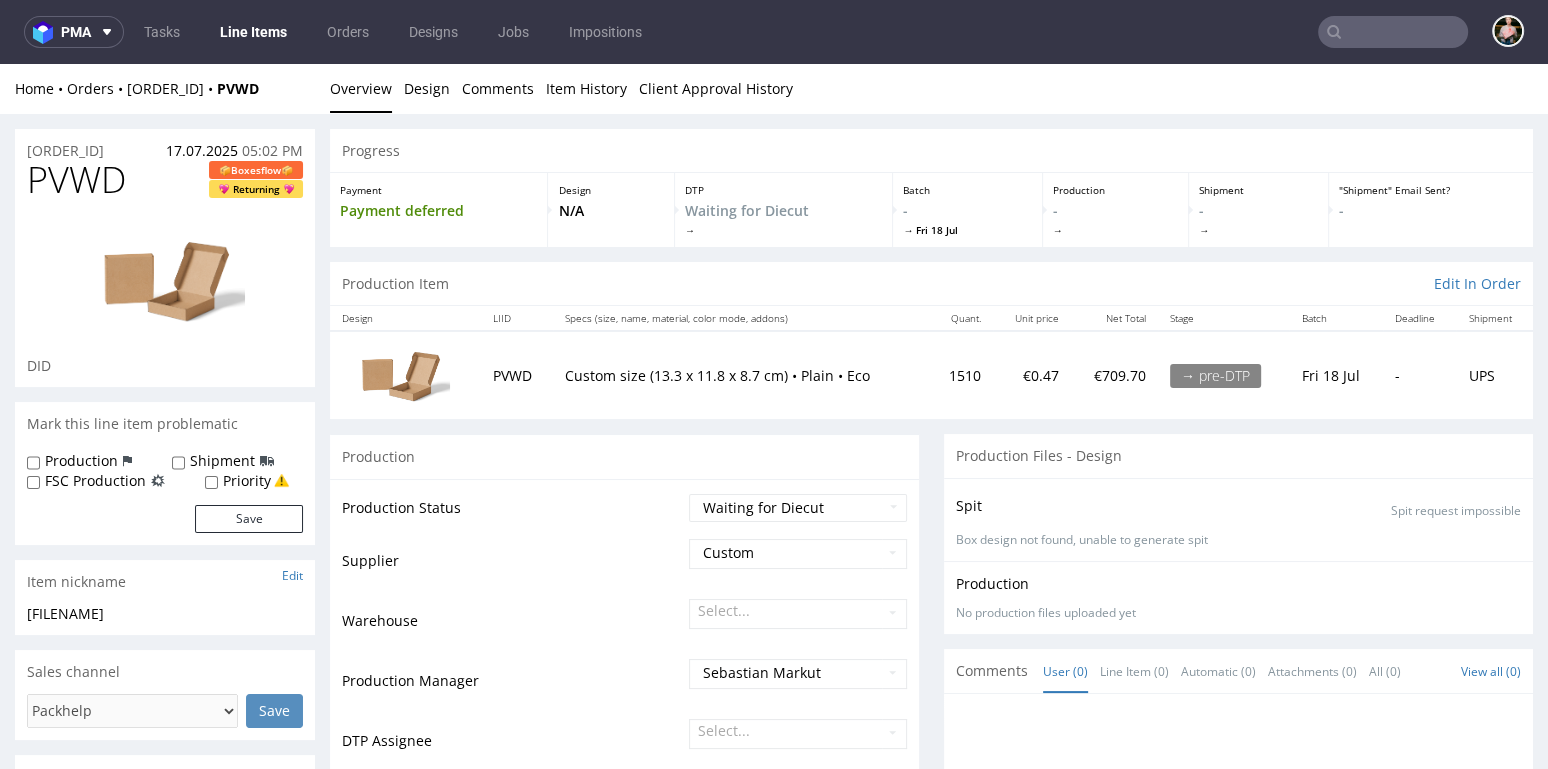 scroll, scrollTop: 0, scrollLeft: 0, axis: both 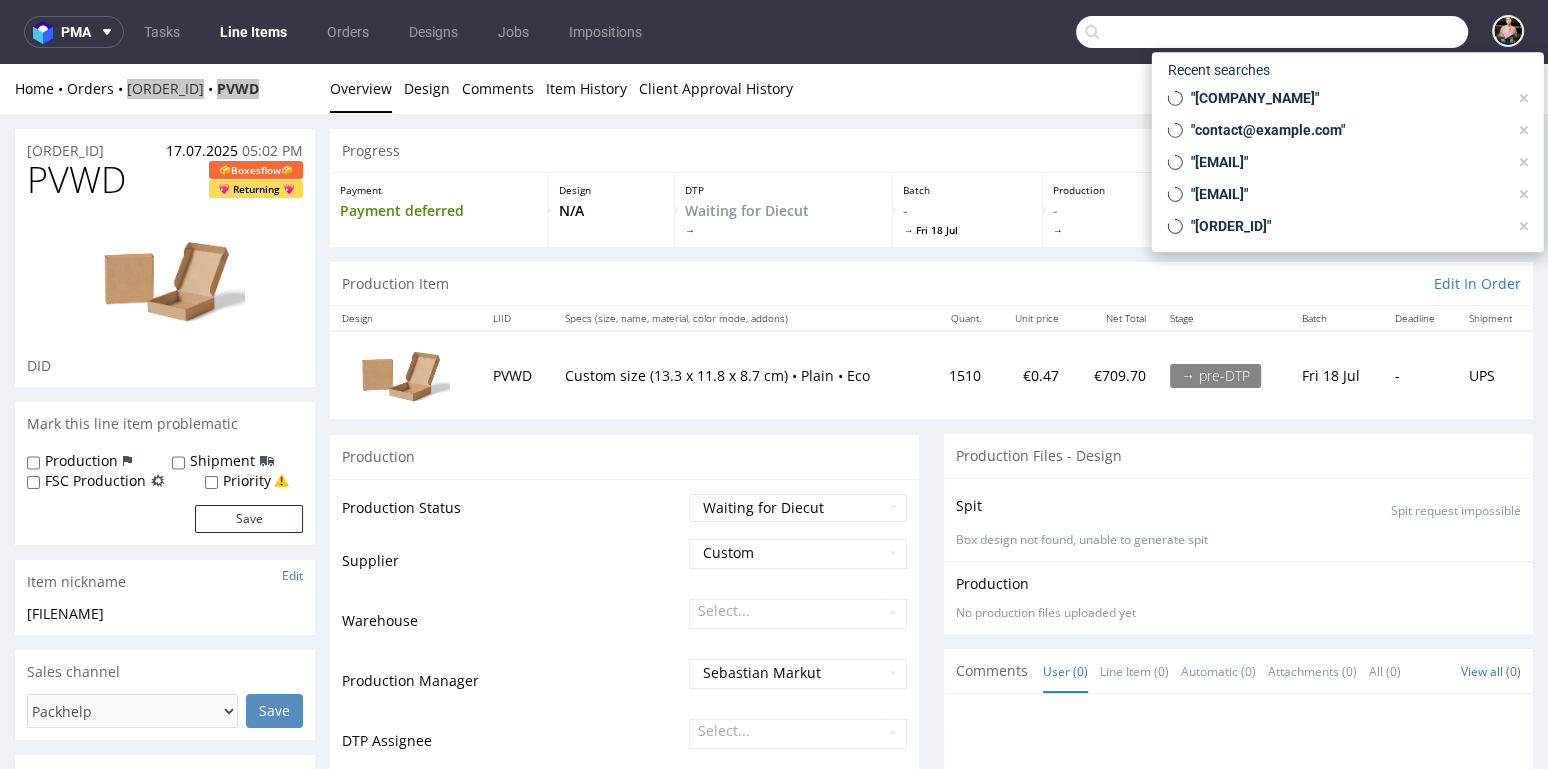 click at bounding box center [1272, 32] 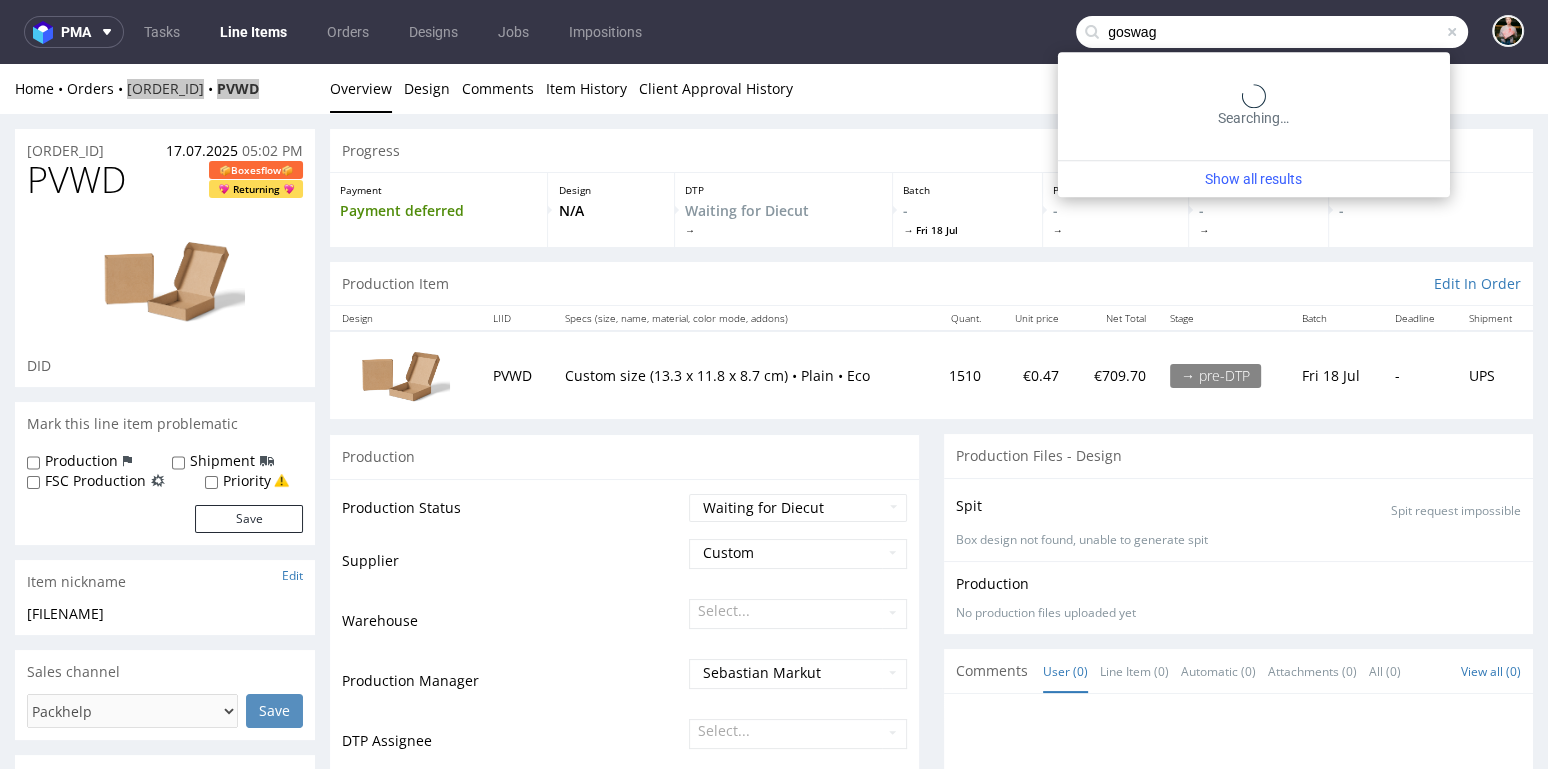 type on "goswag" 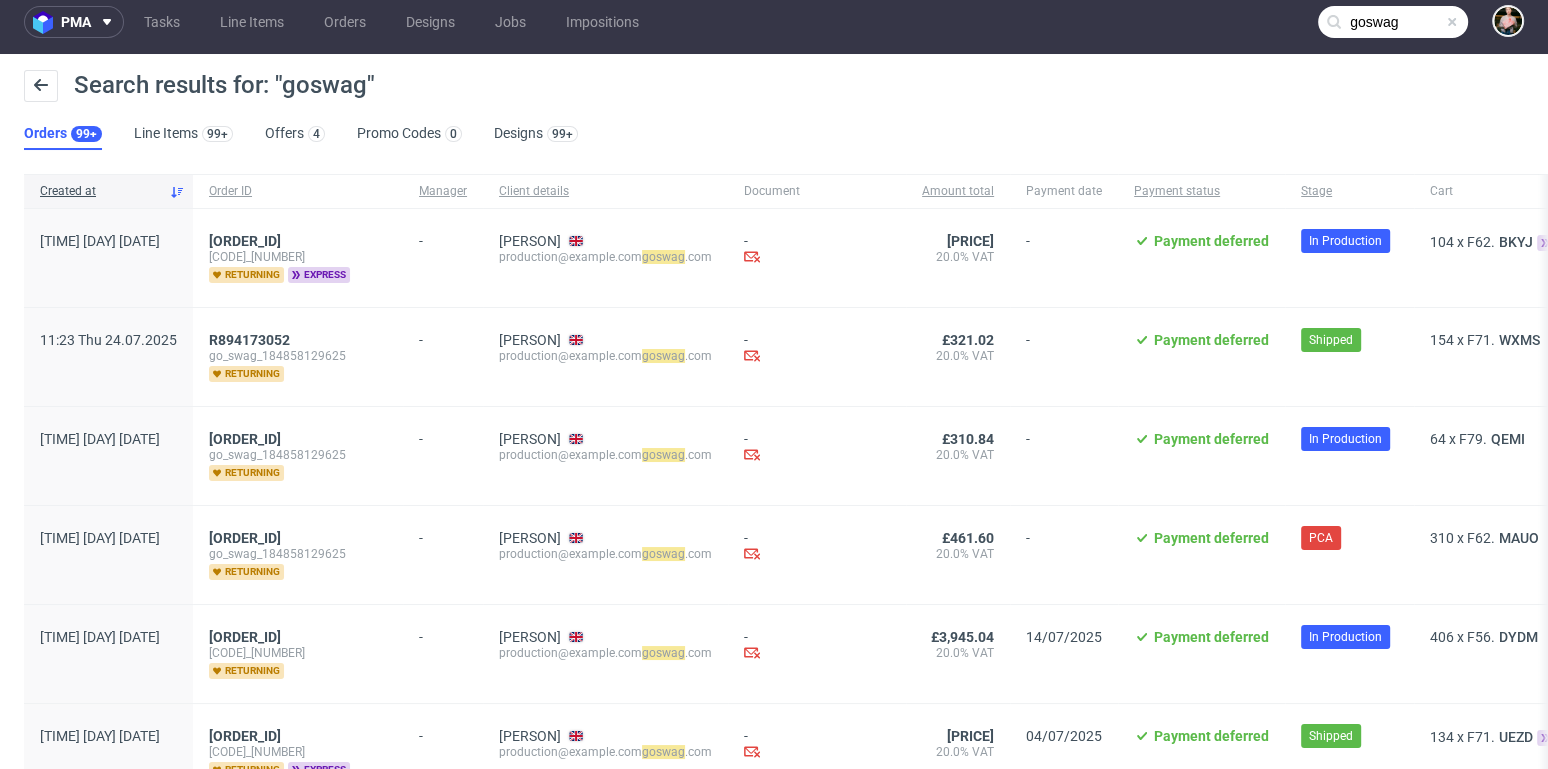 scroll, scrollTop: 16, scrollLeft: 0, axis: vertical 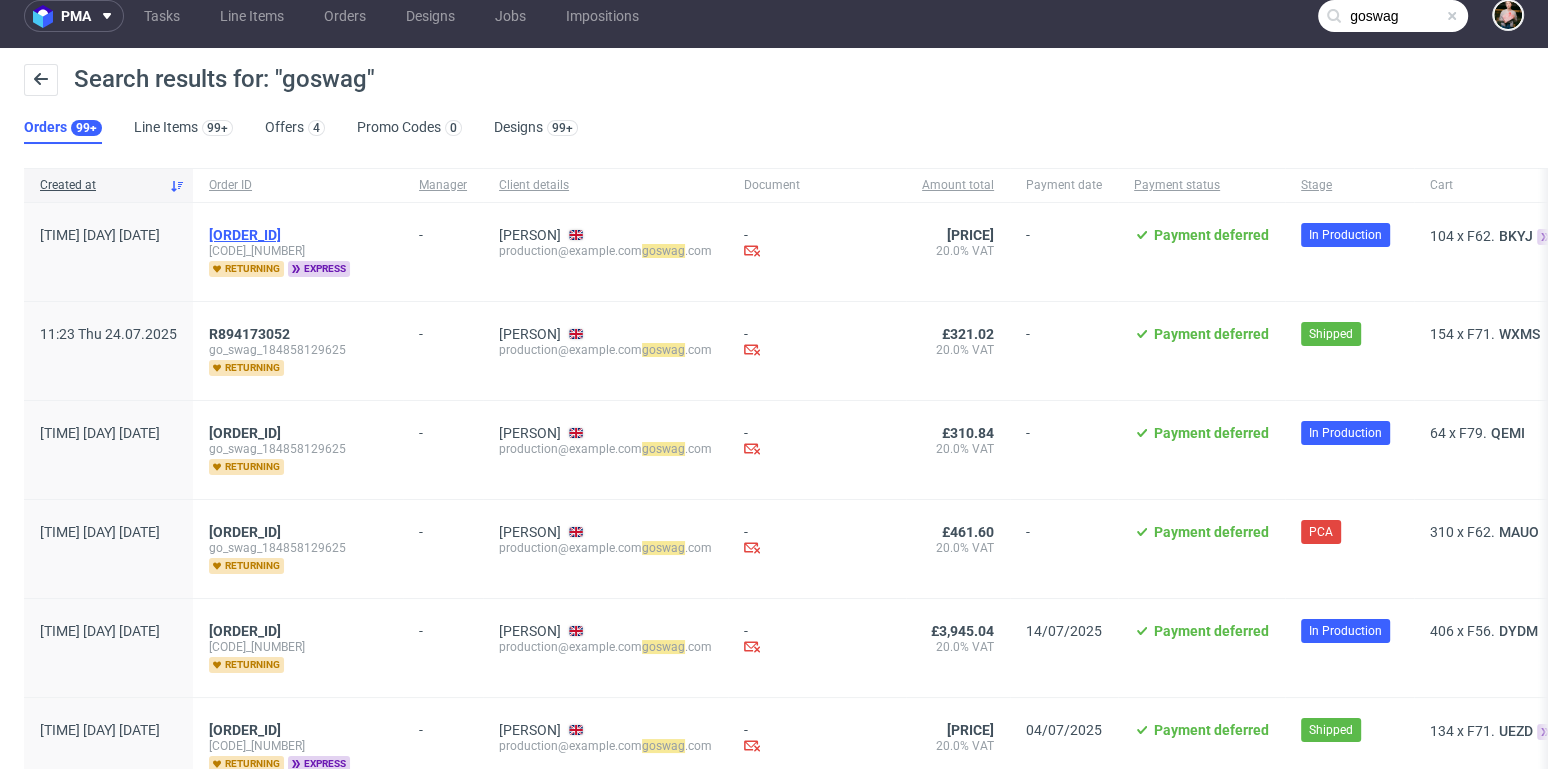 click on "R432793947" at bounding box center (245, 235) 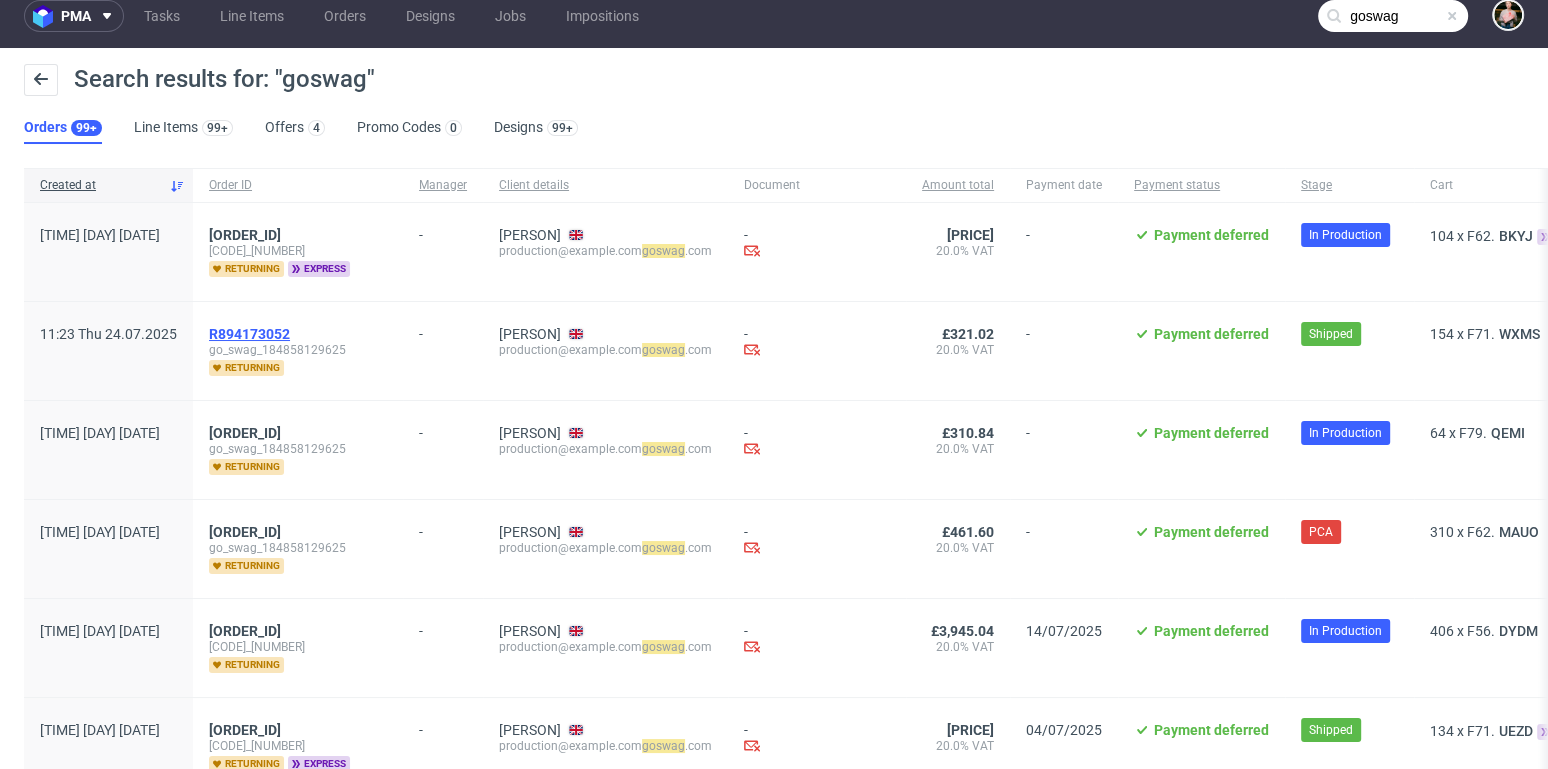 click on "R894173052" at bounding box center (249, 334) 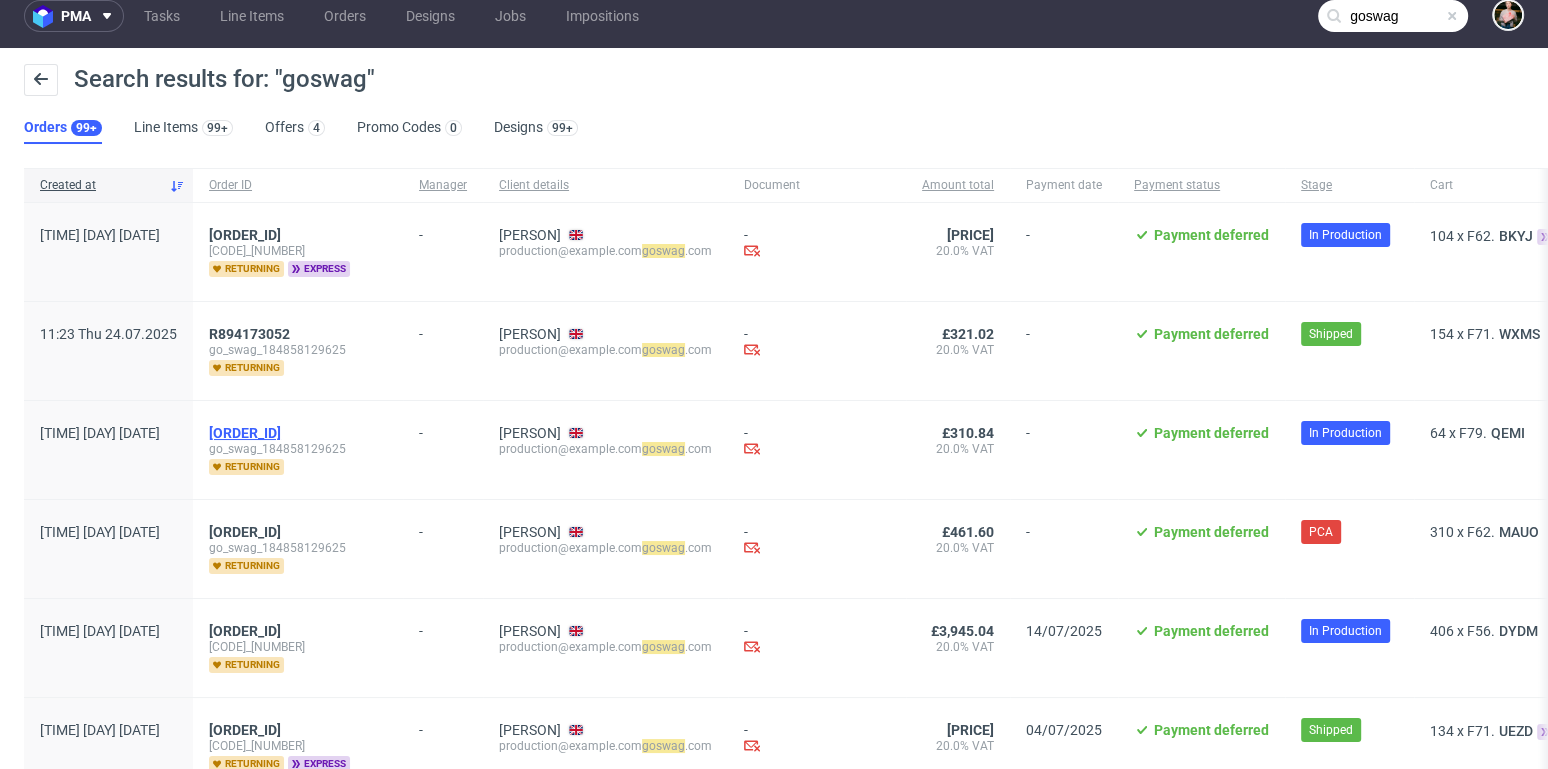 click on "R855662882" at bounding box center [245, 433] 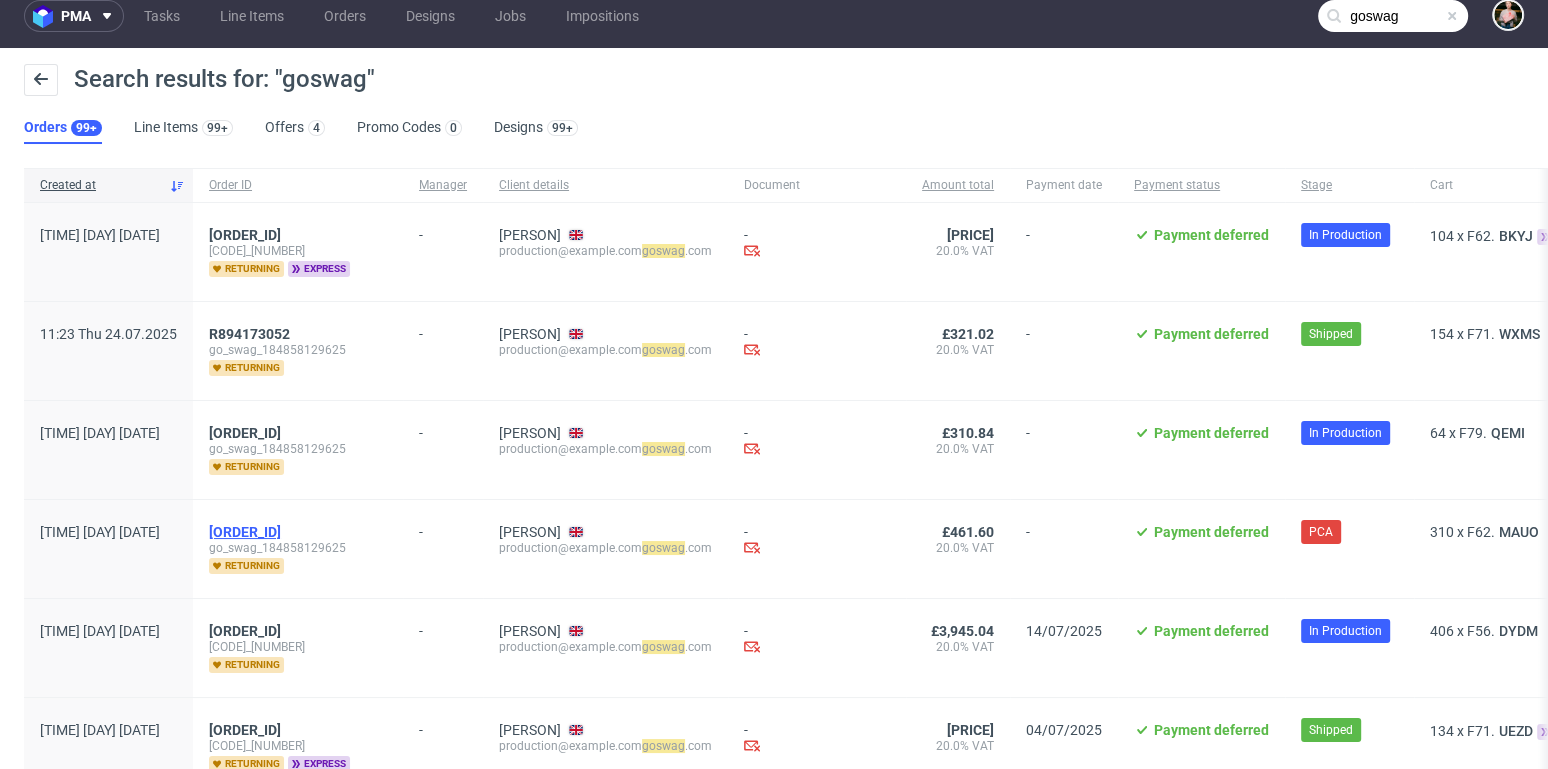 click on "R532777791" at bounding box center [245, 532] 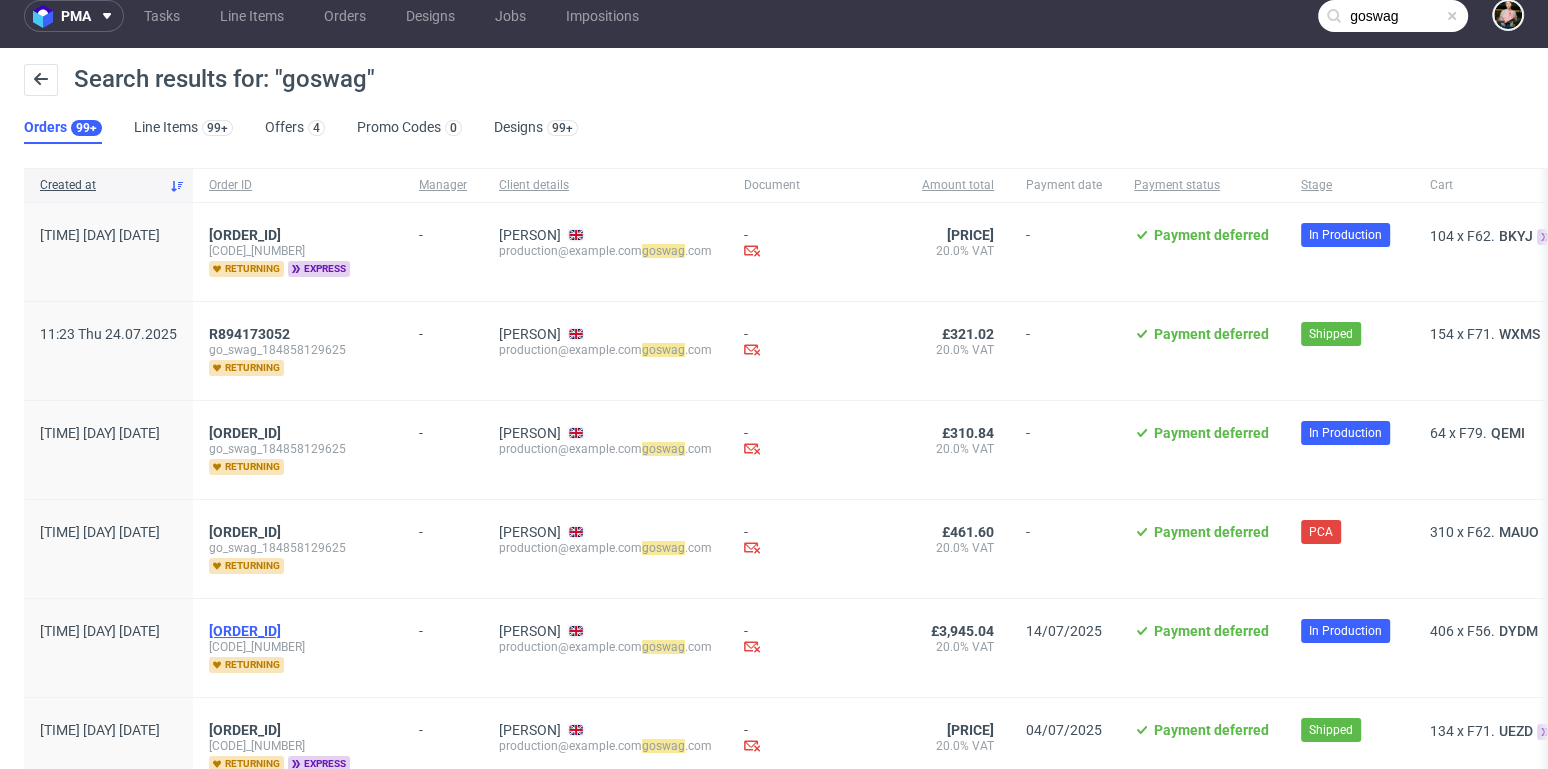 click on "R481683247" at bounding box center (245, 631) 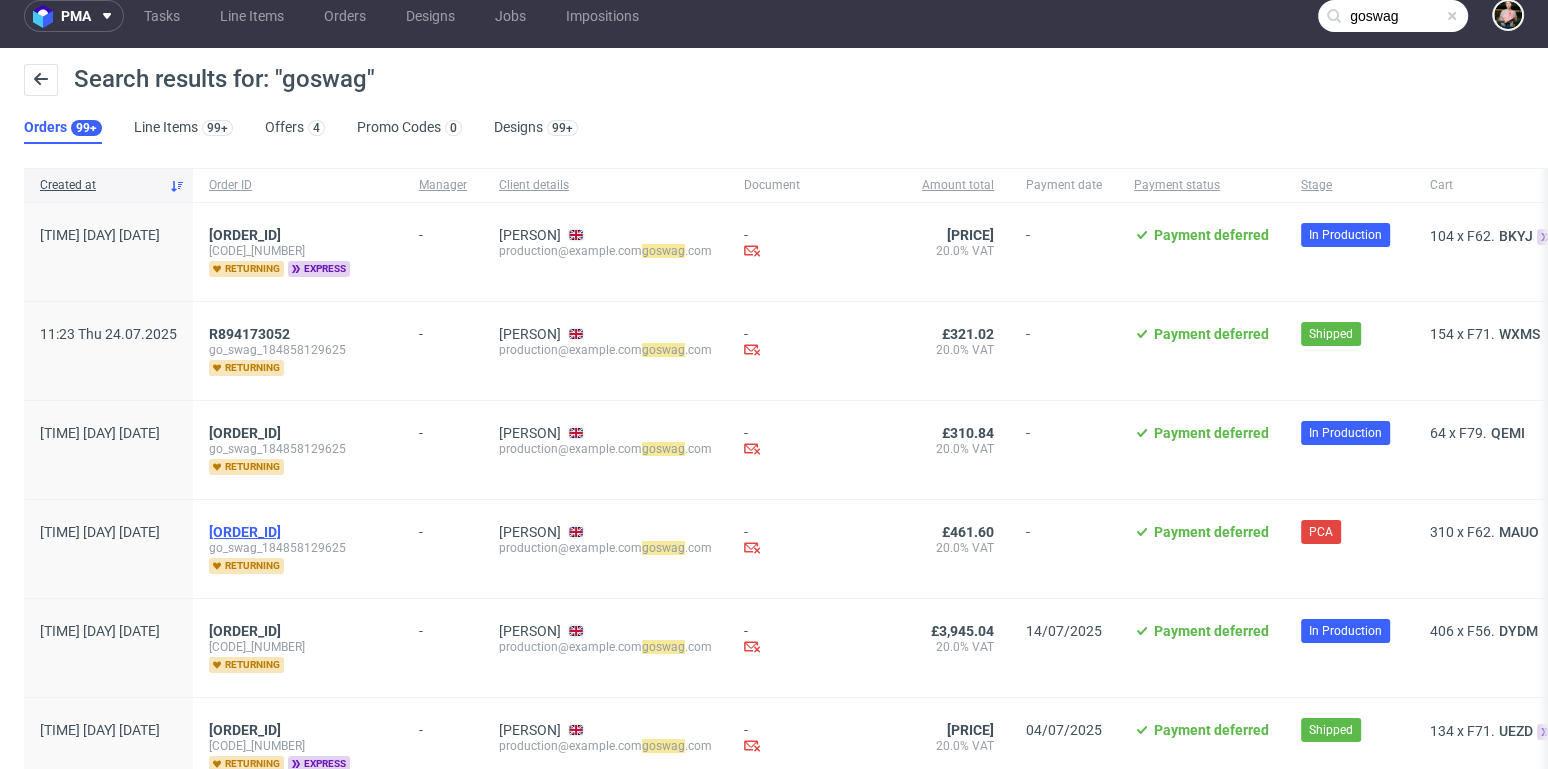 click on "R532777791" at bounding box center [245, 532] 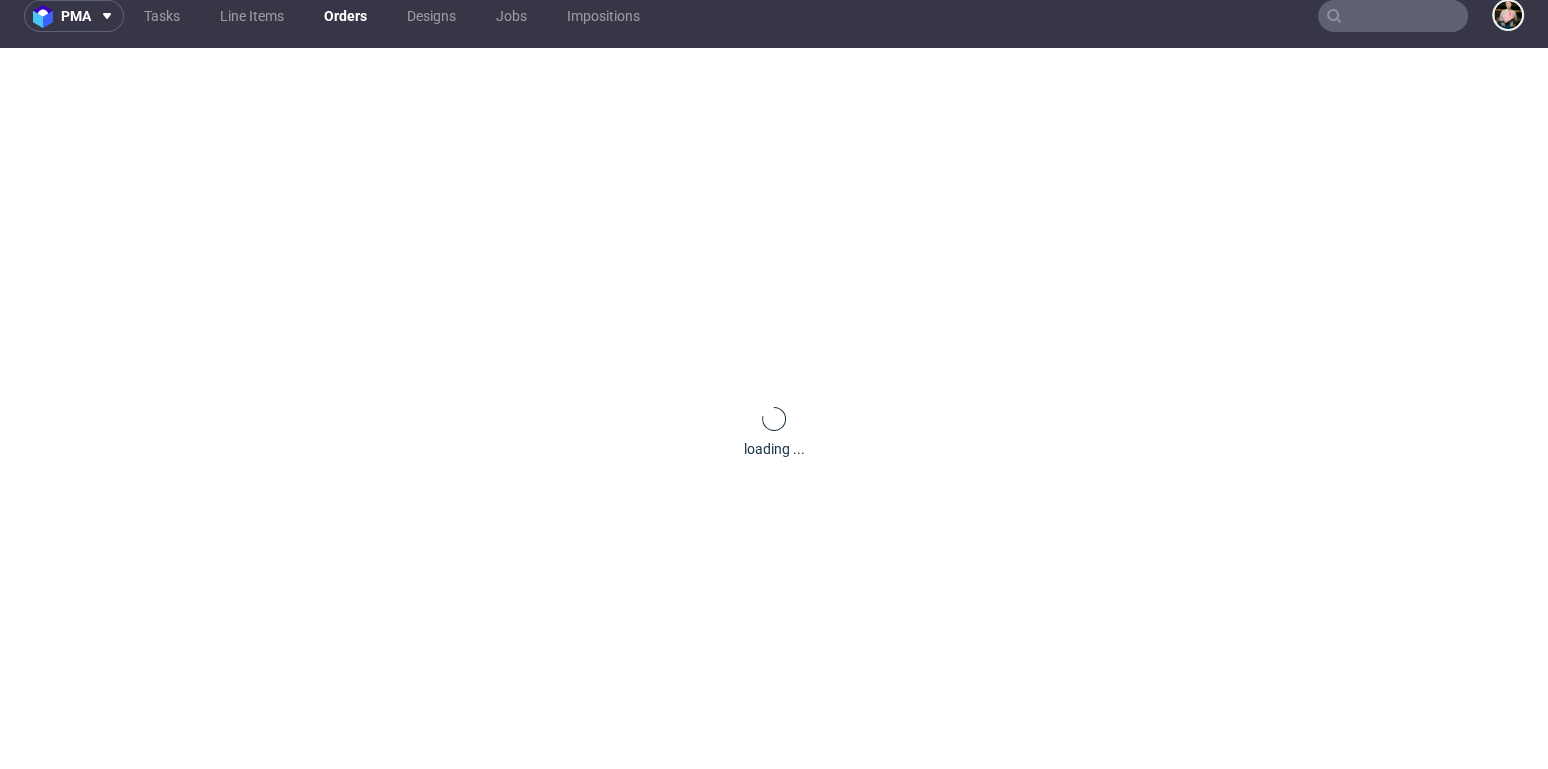 scroll, scrollTop: 5, scrollLeft: 0, axis: vertical 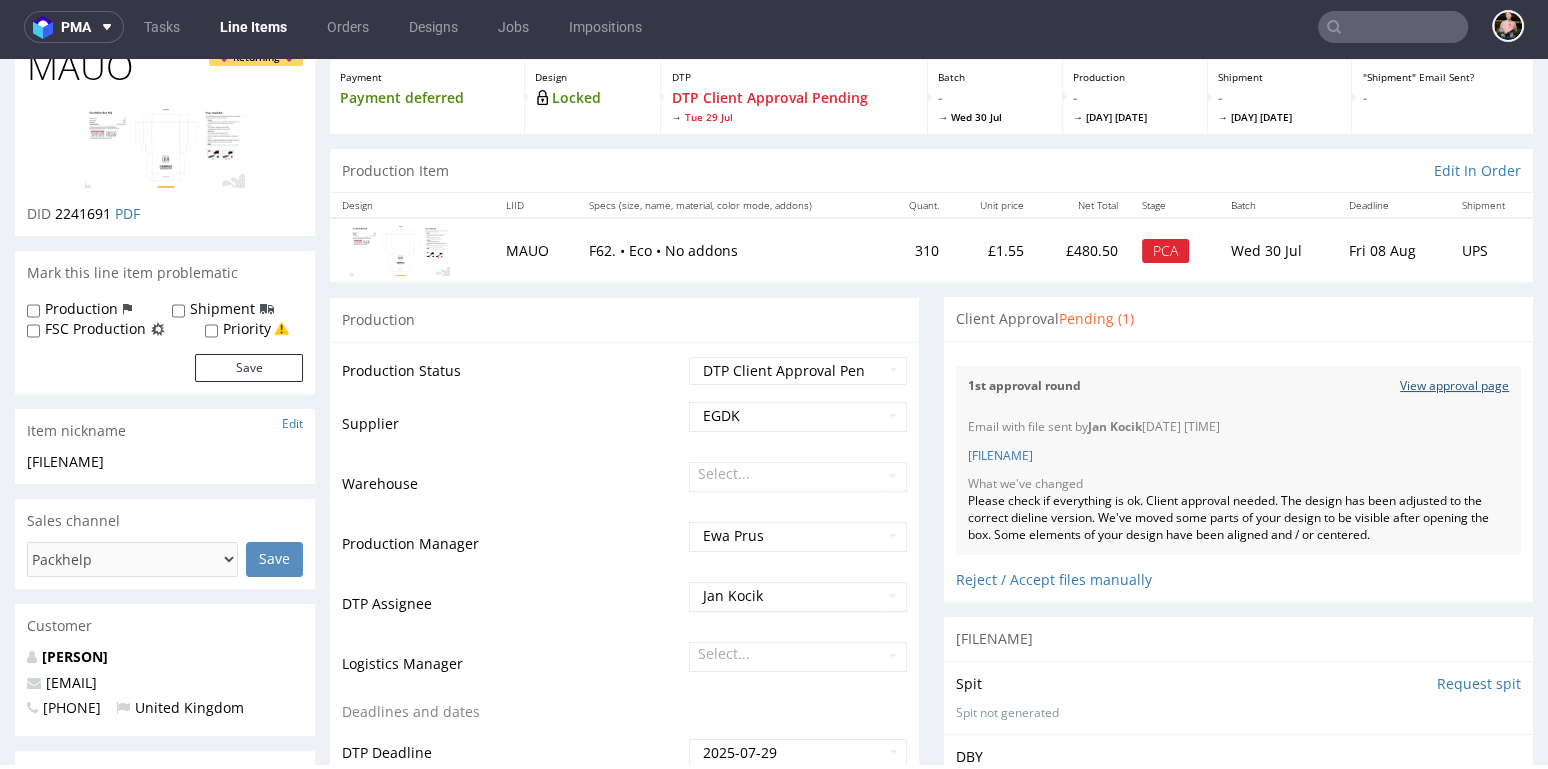 click on "View approval page" at bounding box center [1454, 386] 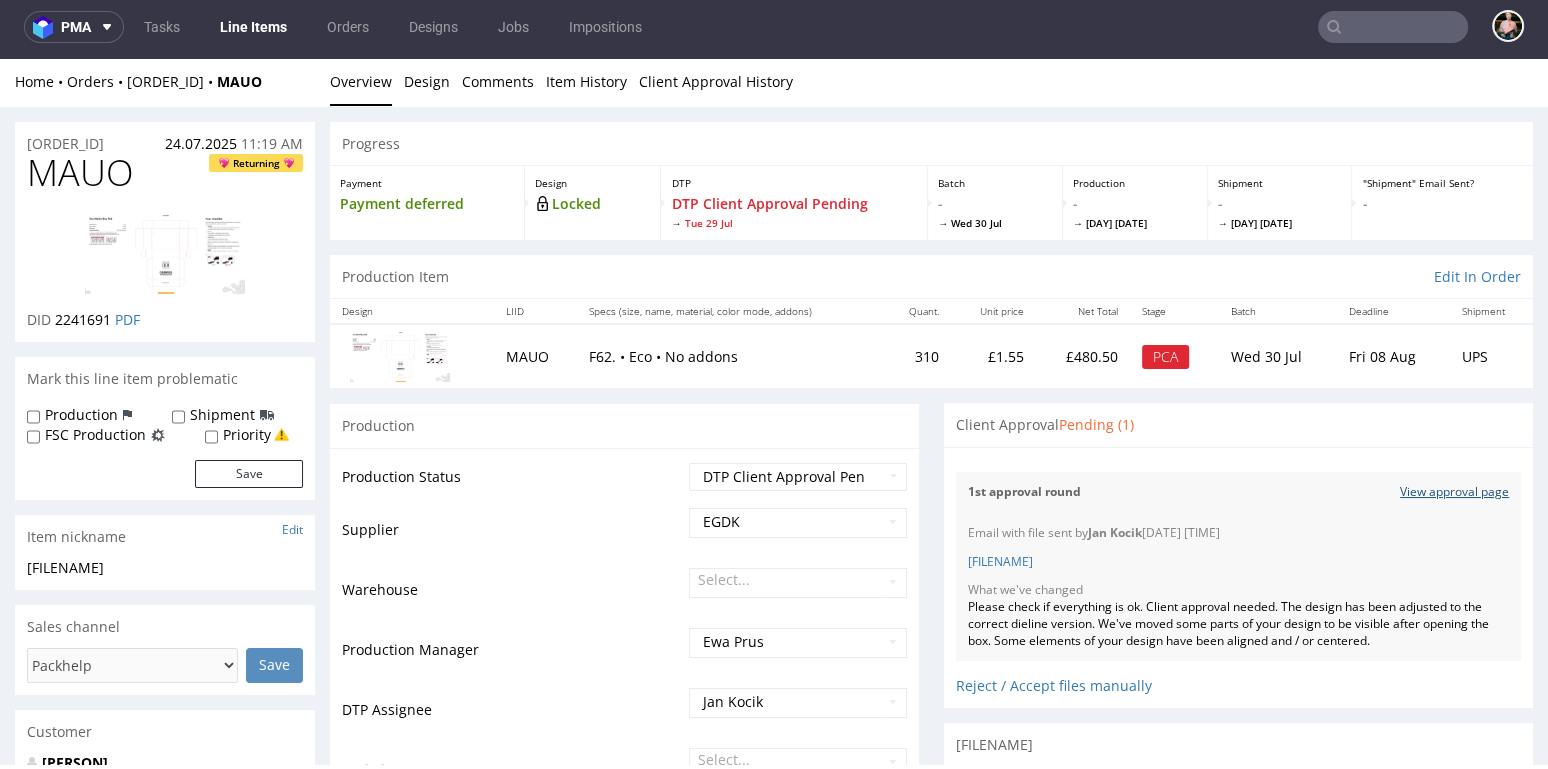 scroll, scrollTop: 0, scrollLeft: 0, axis: both 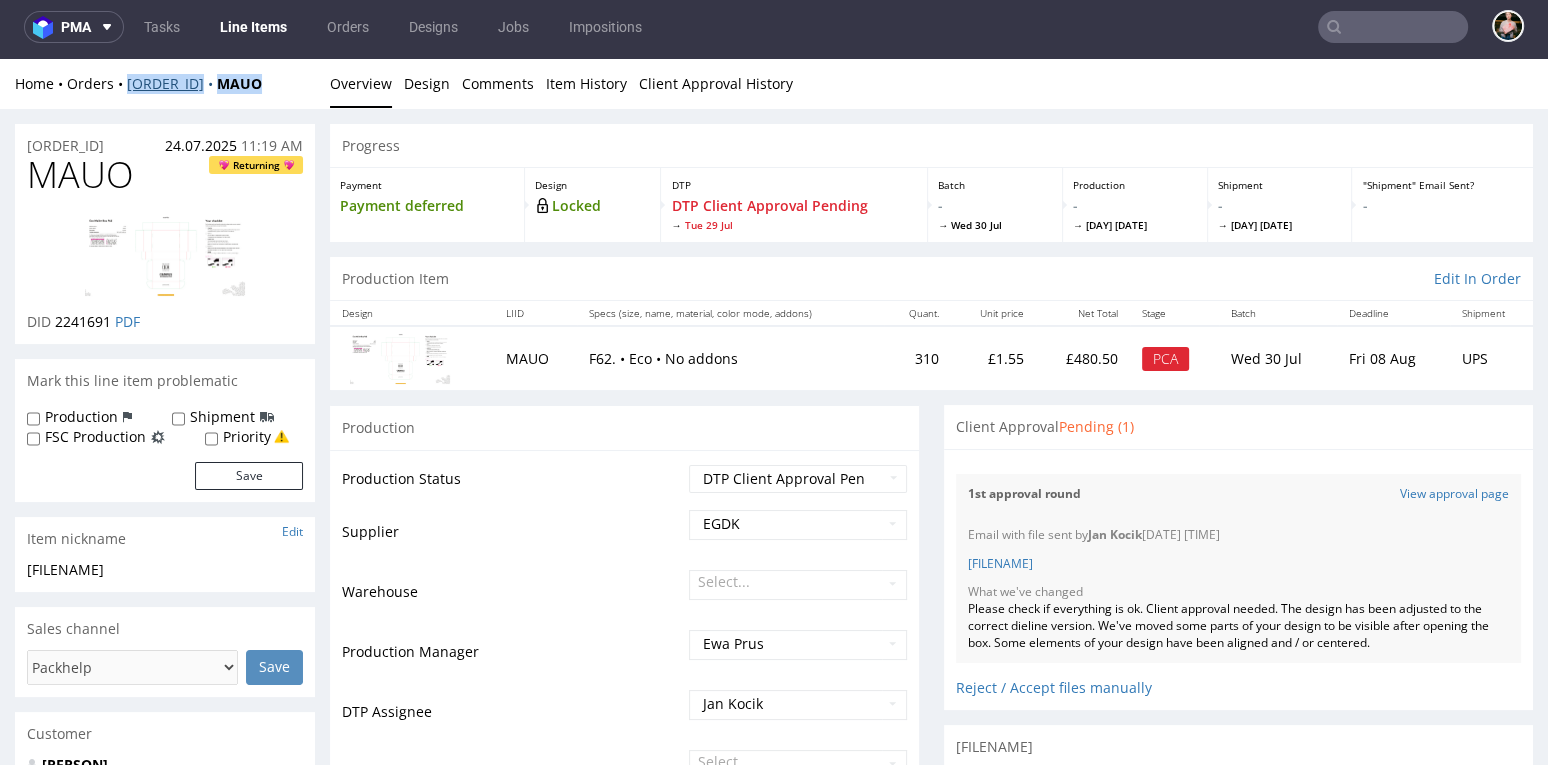 drag, startPoint x: 275, startPoint y: 82, endPoint x: 129, endPoint y: 85, distance: 146.03082 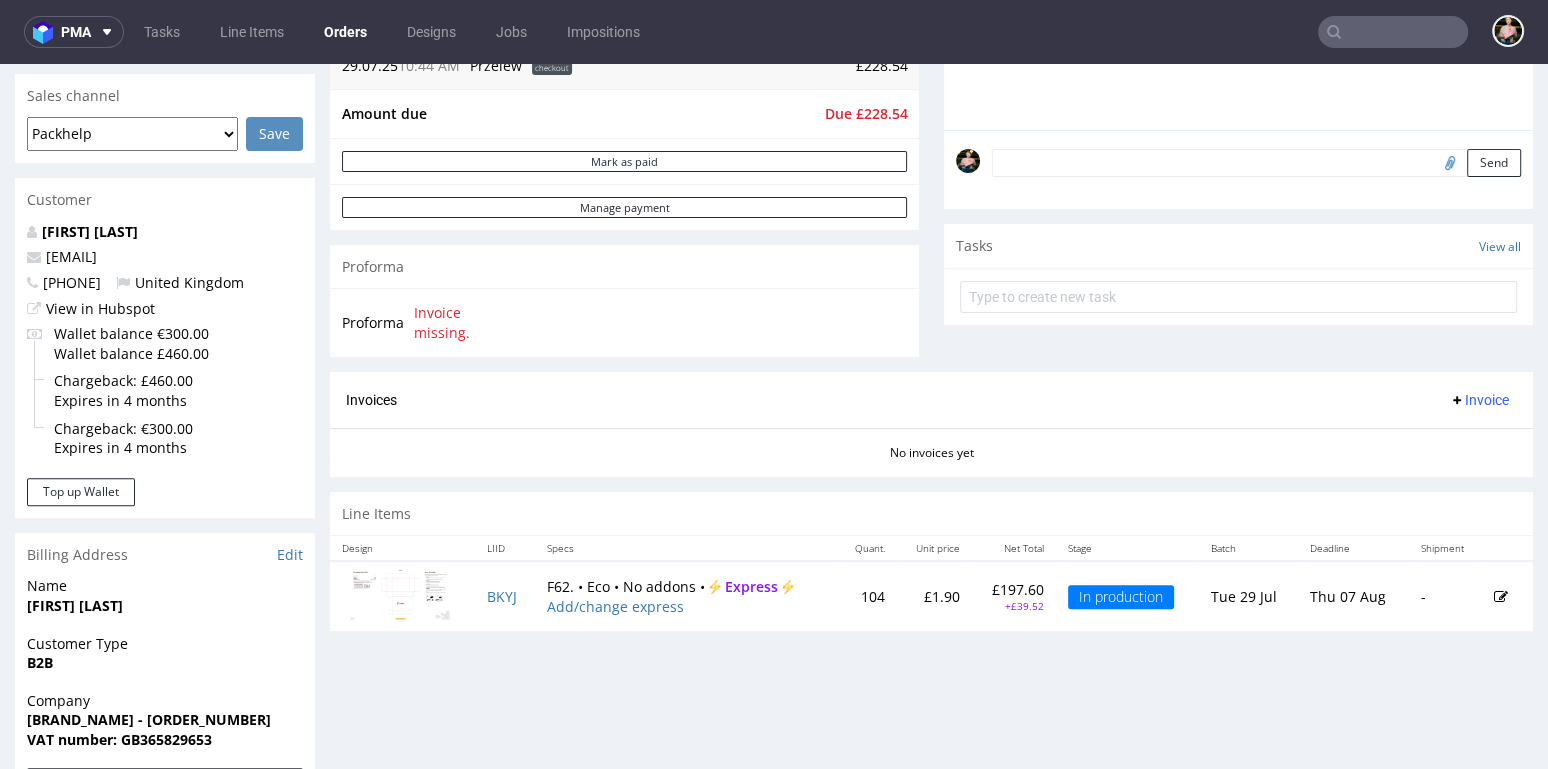 scroll, scrollTop: 531, scrollLeft: 0, axis: vertical 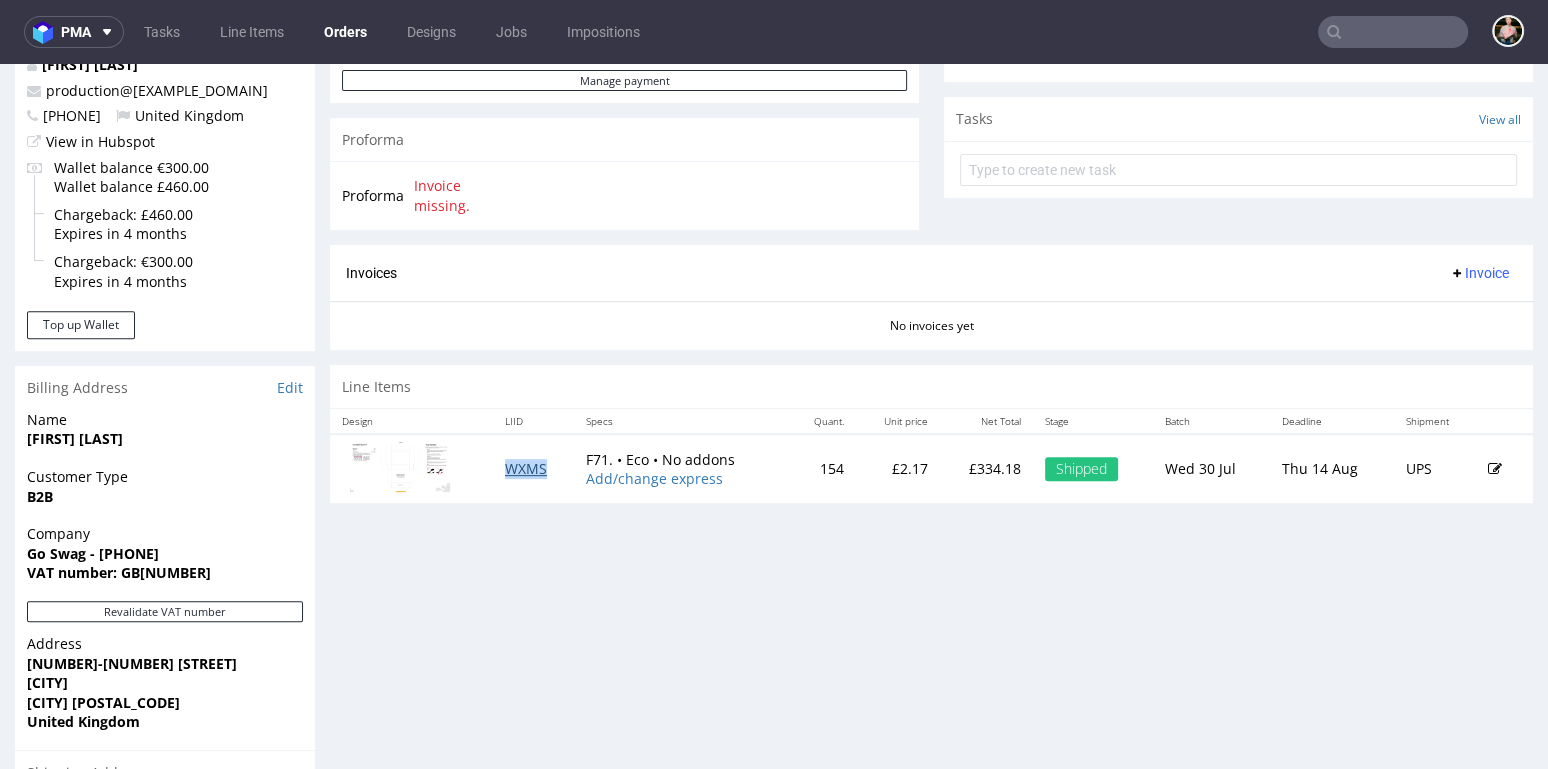 click on "WXMS" at bounding box center (526, 468) 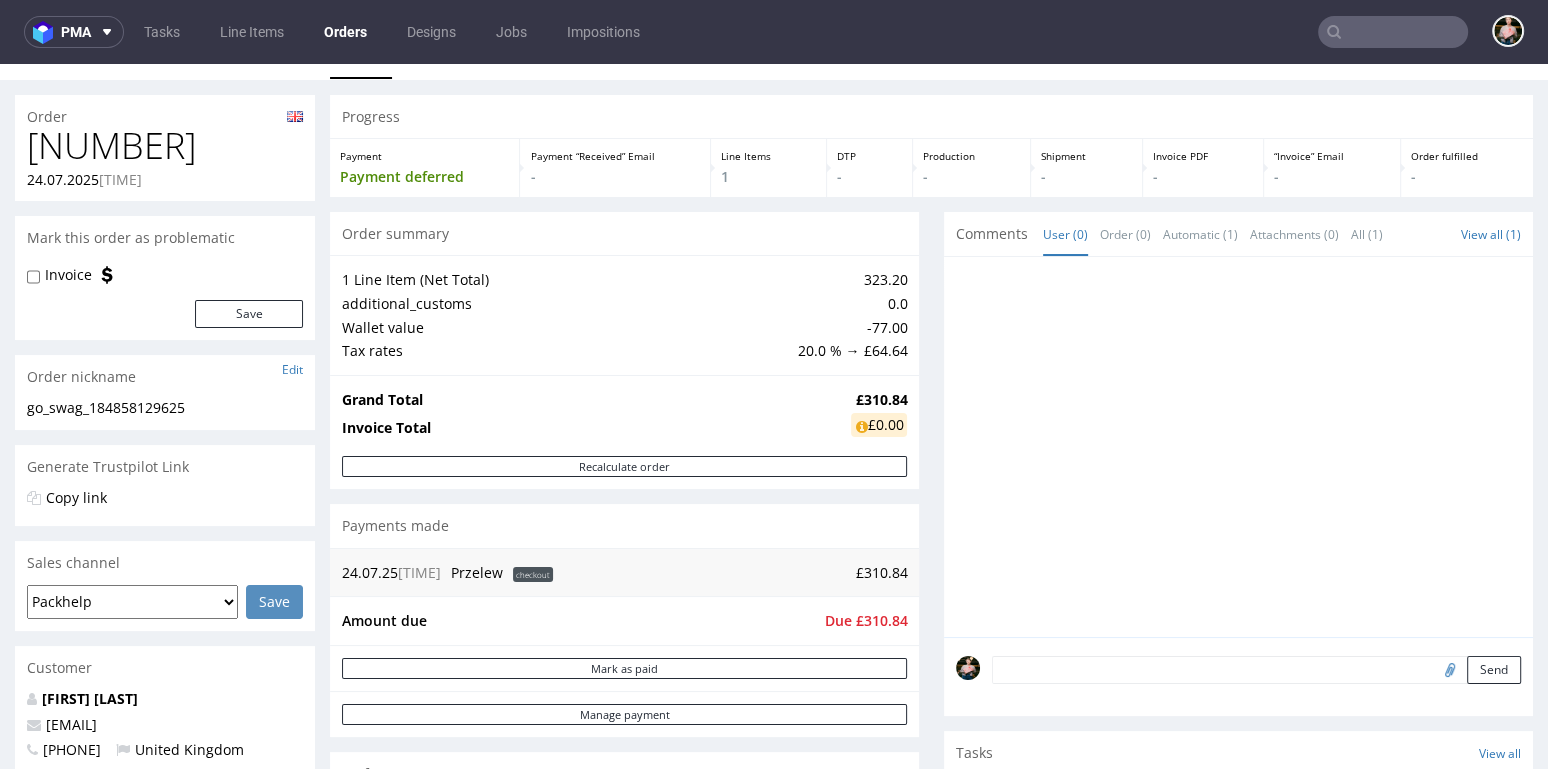 scroll, scrollTop: 0, scrollLeft: 0, axis: both 